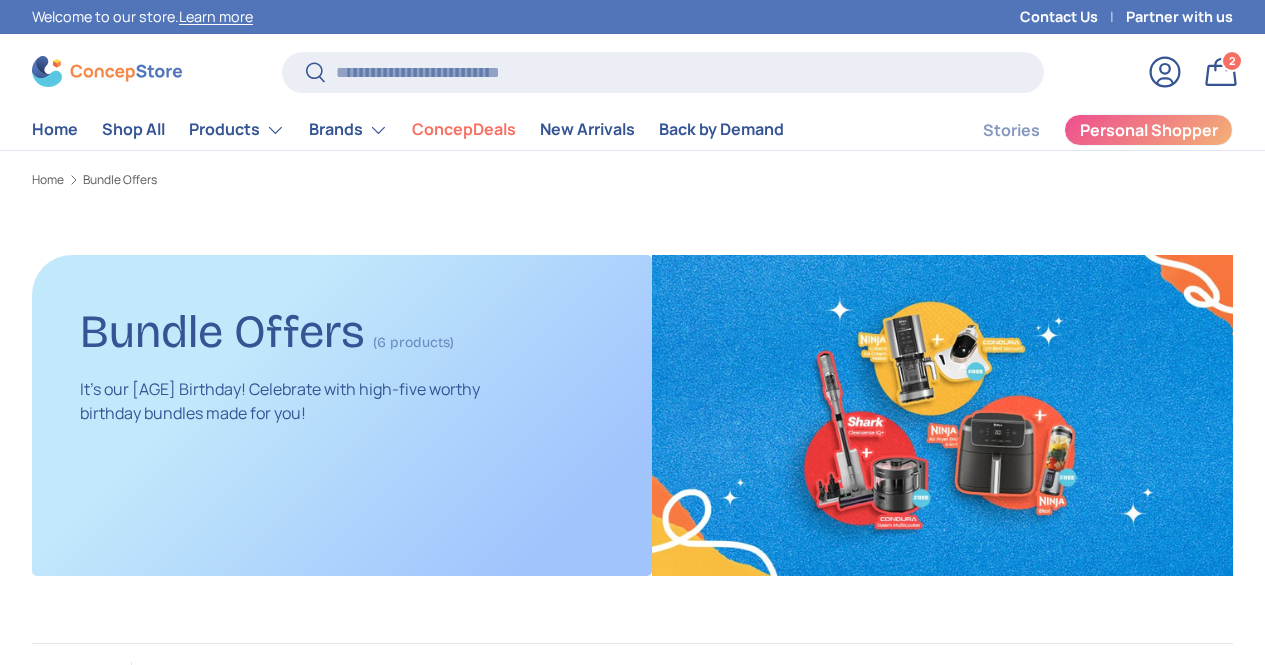 scroll, scrollTop: 0, scrollLeft: 0, axis: both 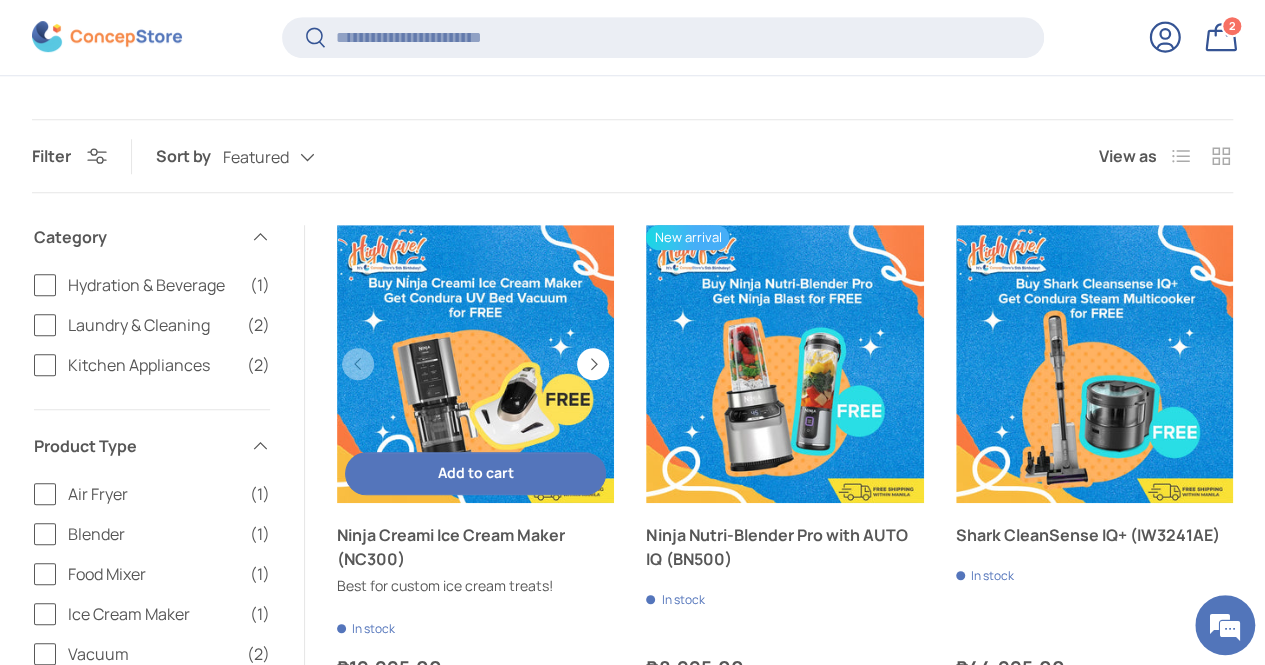 click at bounding box center [475, 363] 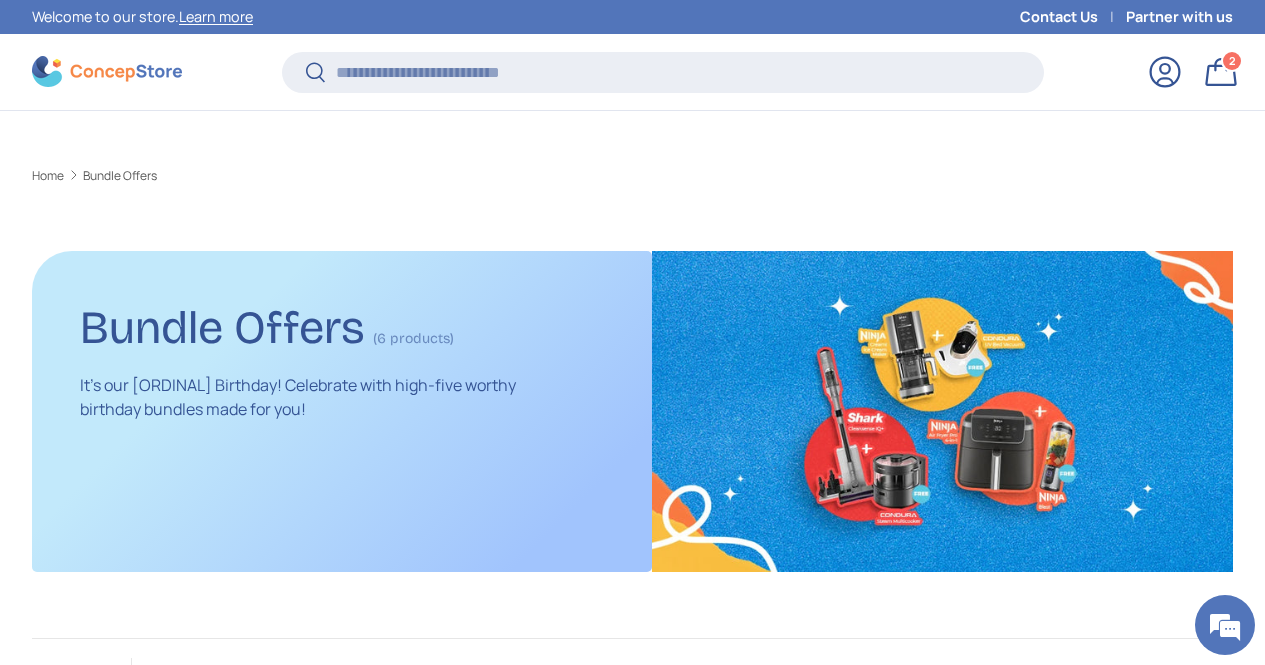 scroll, scrollTop: 558, scrollLeft: 0, axis: vertical 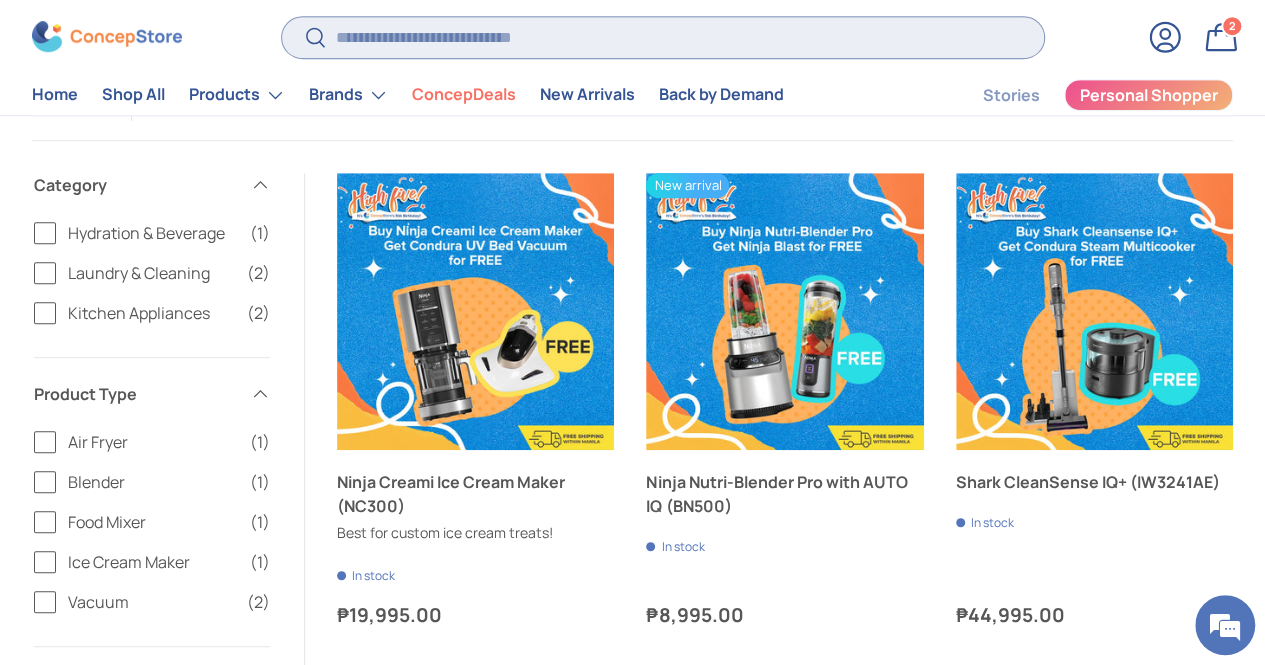 click on "Search" at bounding box center (663, 37) 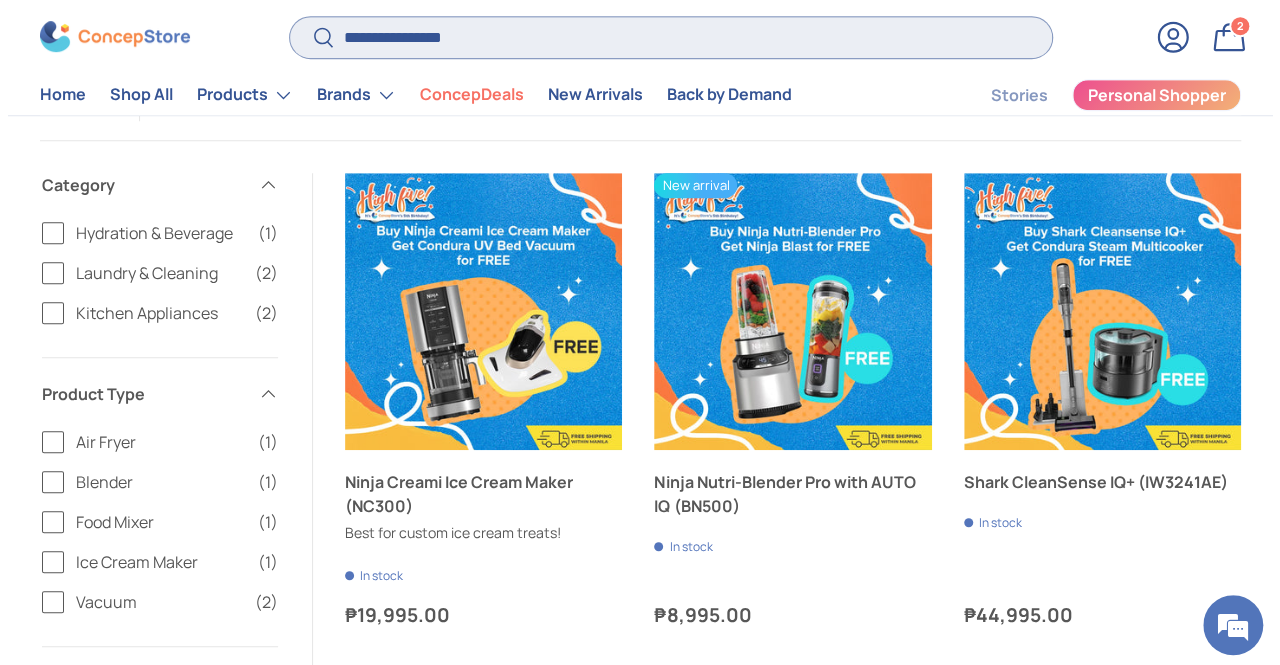 scroll, scrollTop: 575, scrollLeft: 0, axis: vertical 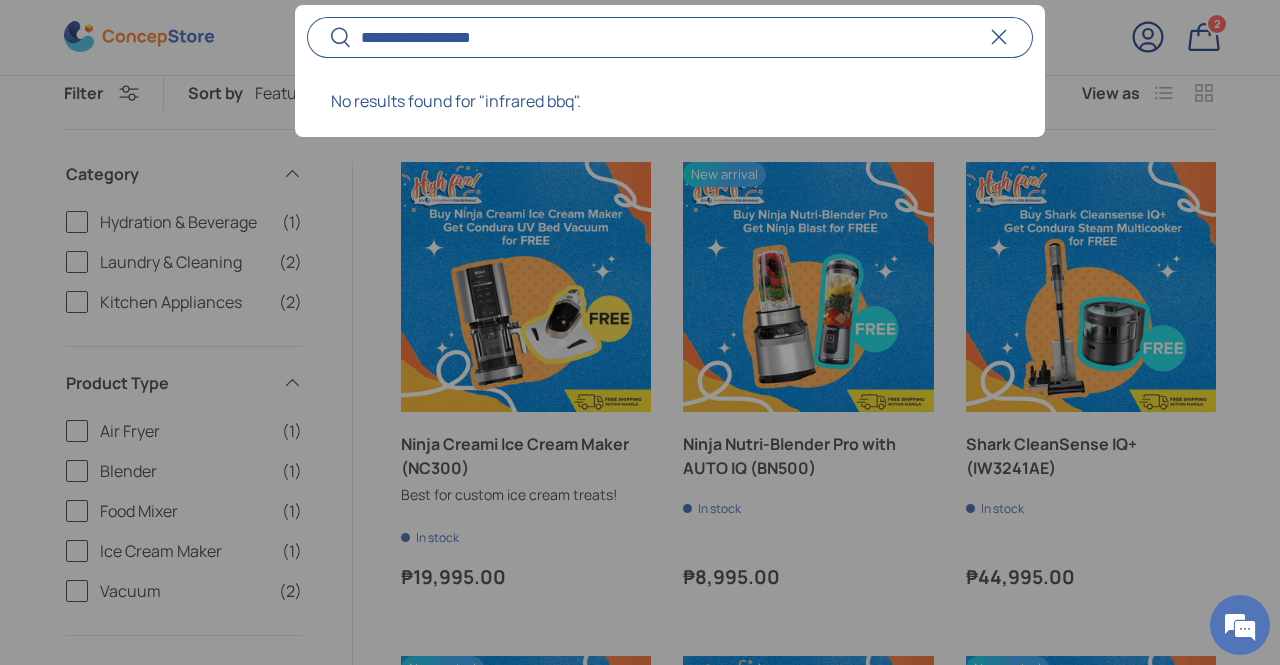 type on "**********" 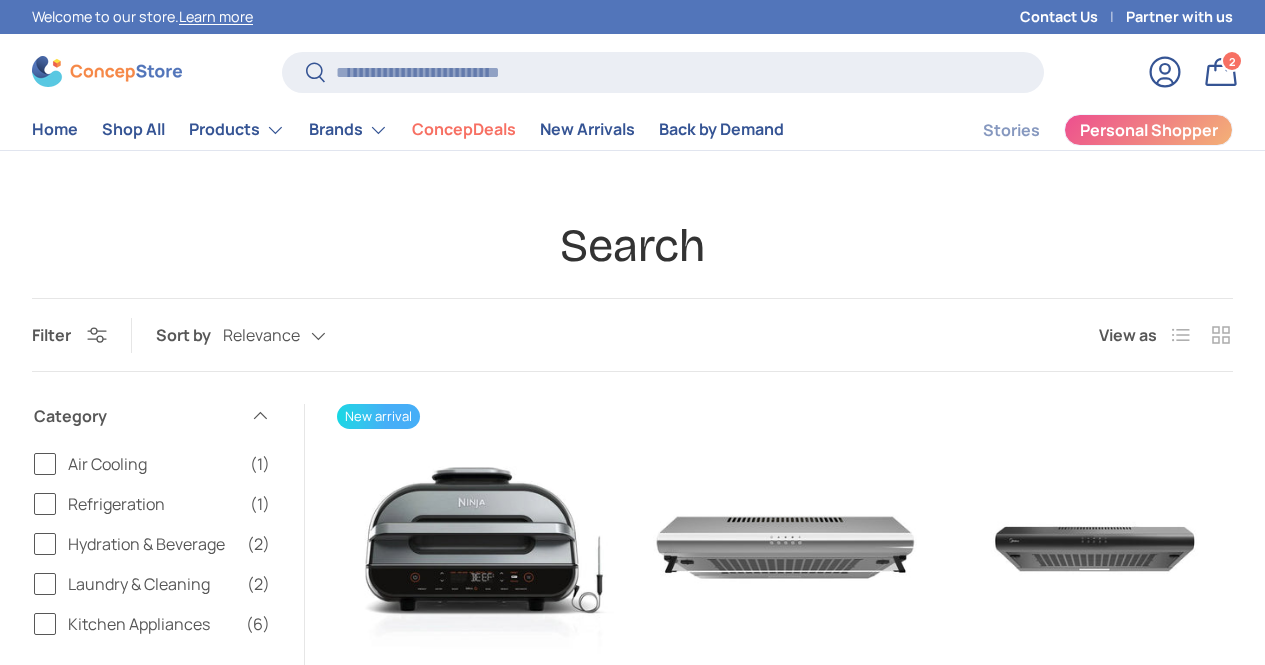 scroll, scrollTop: 200, scrollLeft: 0, axis: vertical 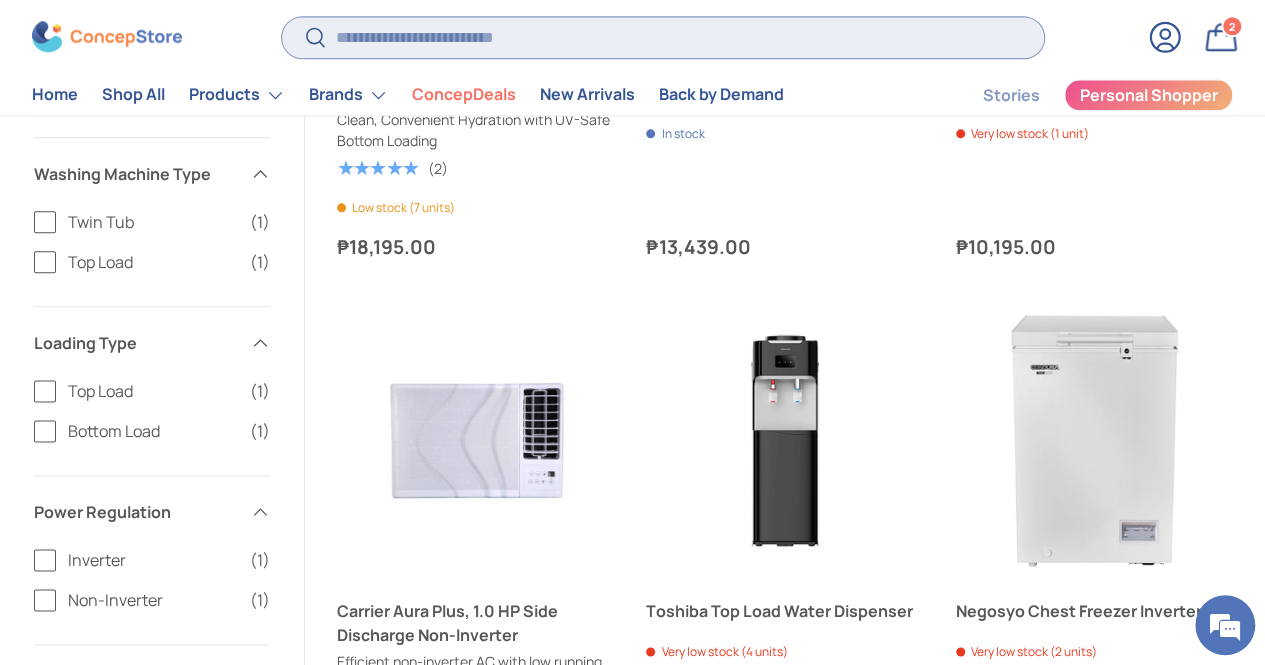 click on "Search" at bounding box center [663, 37] 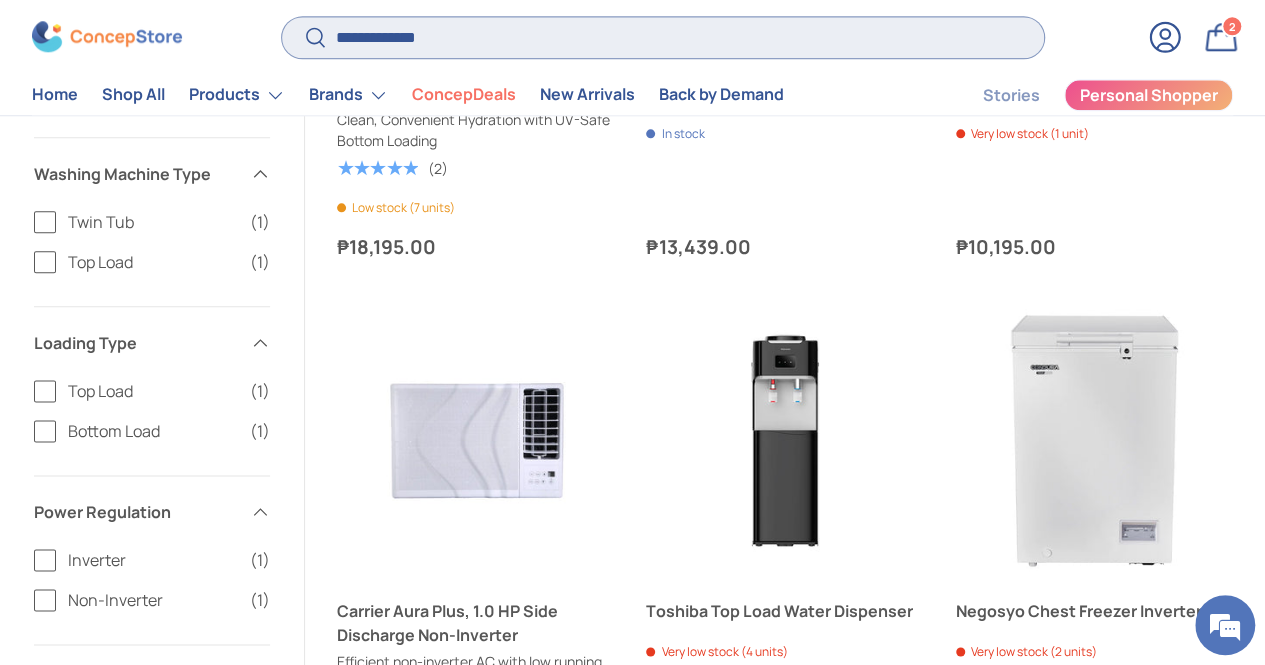 type on "**********" 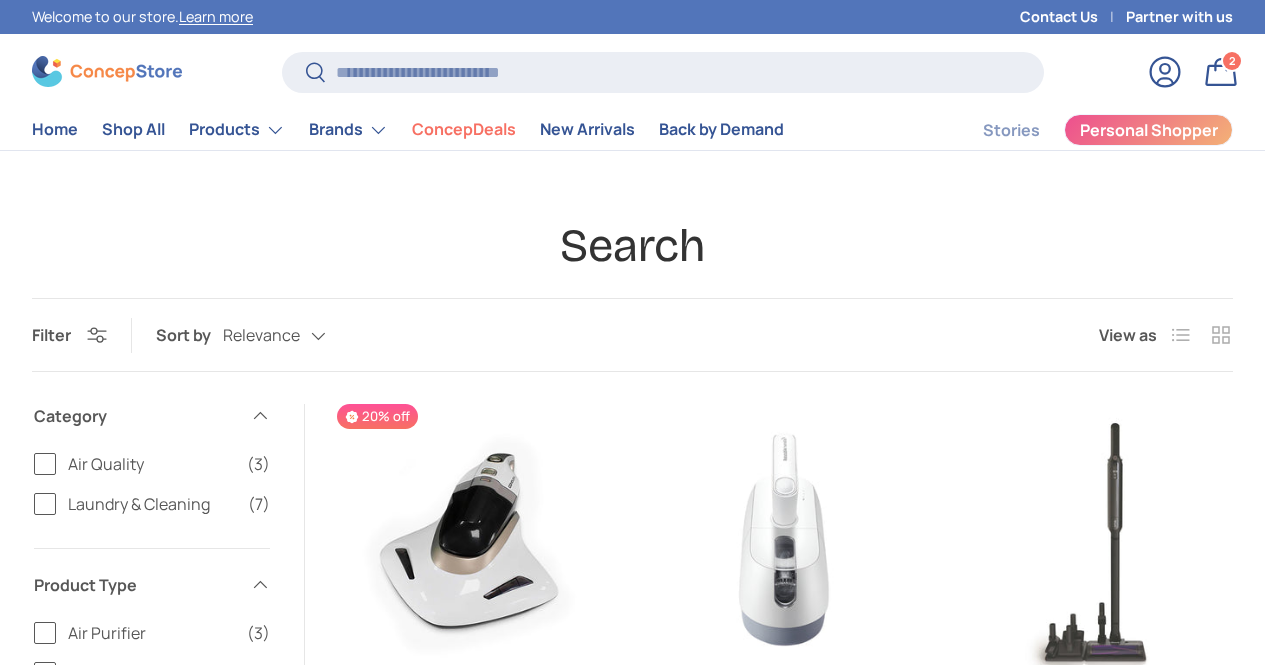 scroll, scrollTop: 0, scrollLeft: 0, axis: both 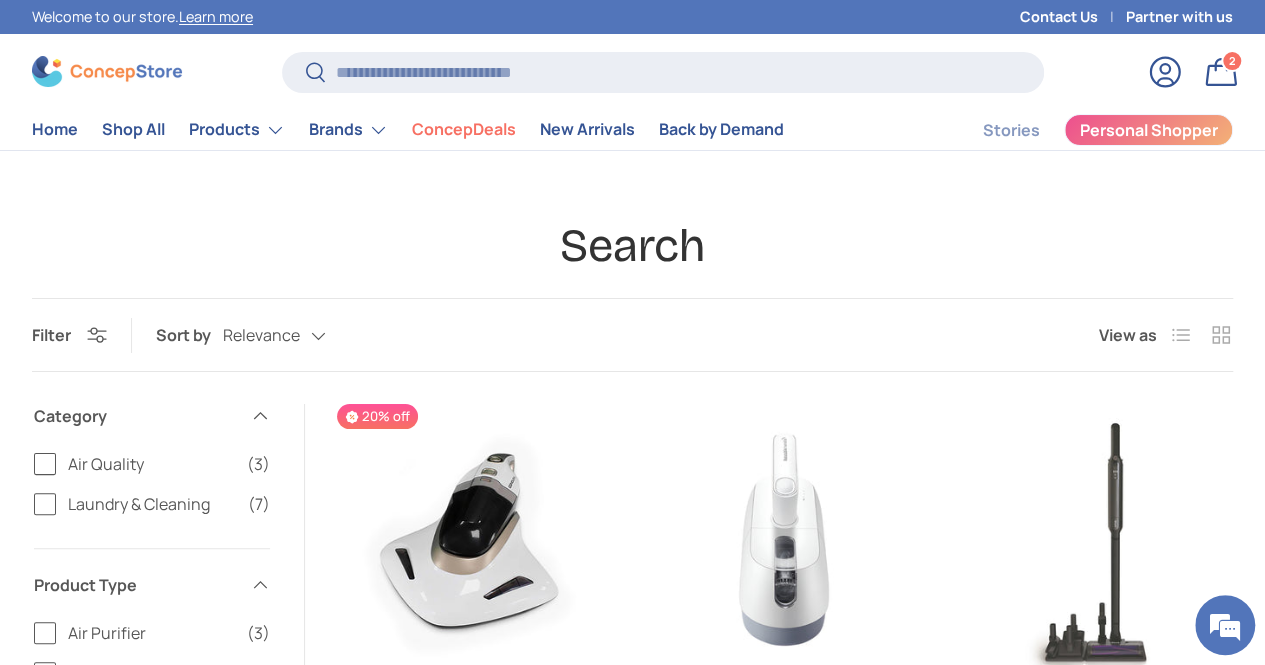 click at bounding box center (107, 71) 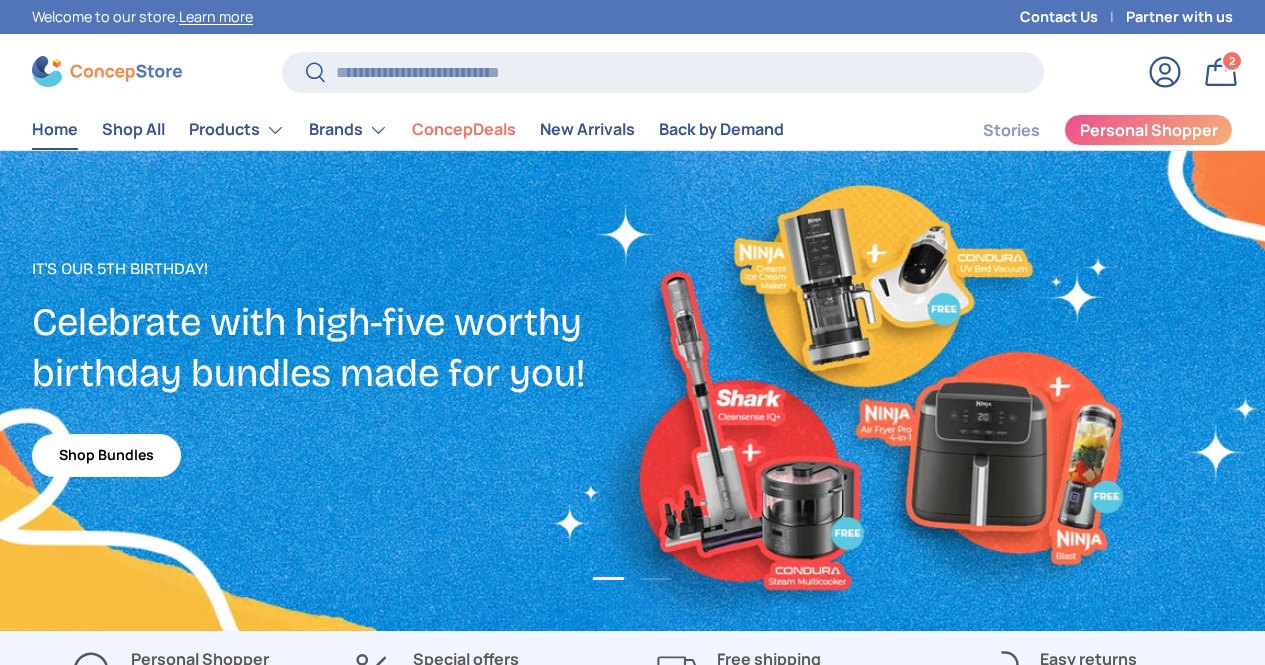 scroll, scrollTop: 656, scrollLeft: 0, axis: vertical 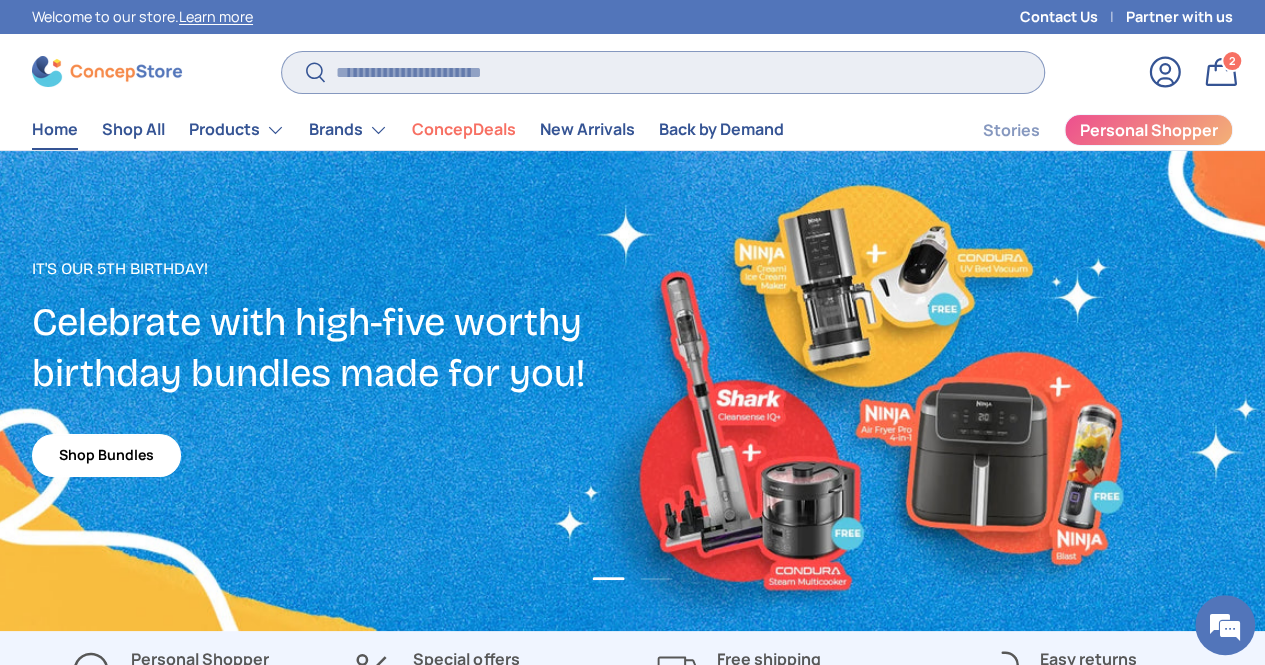 click on "Search" at bounding box center [663, 72] 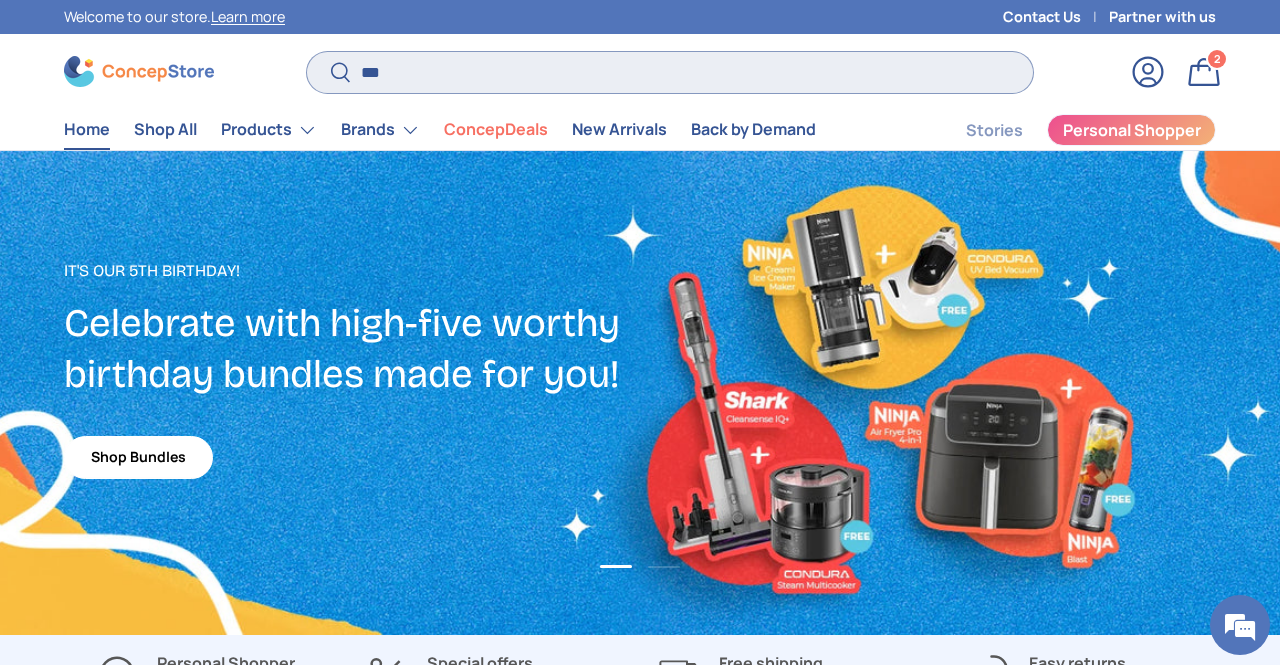 scroll, scrollTop: 5140, scrollLeft: 7690, axis: both 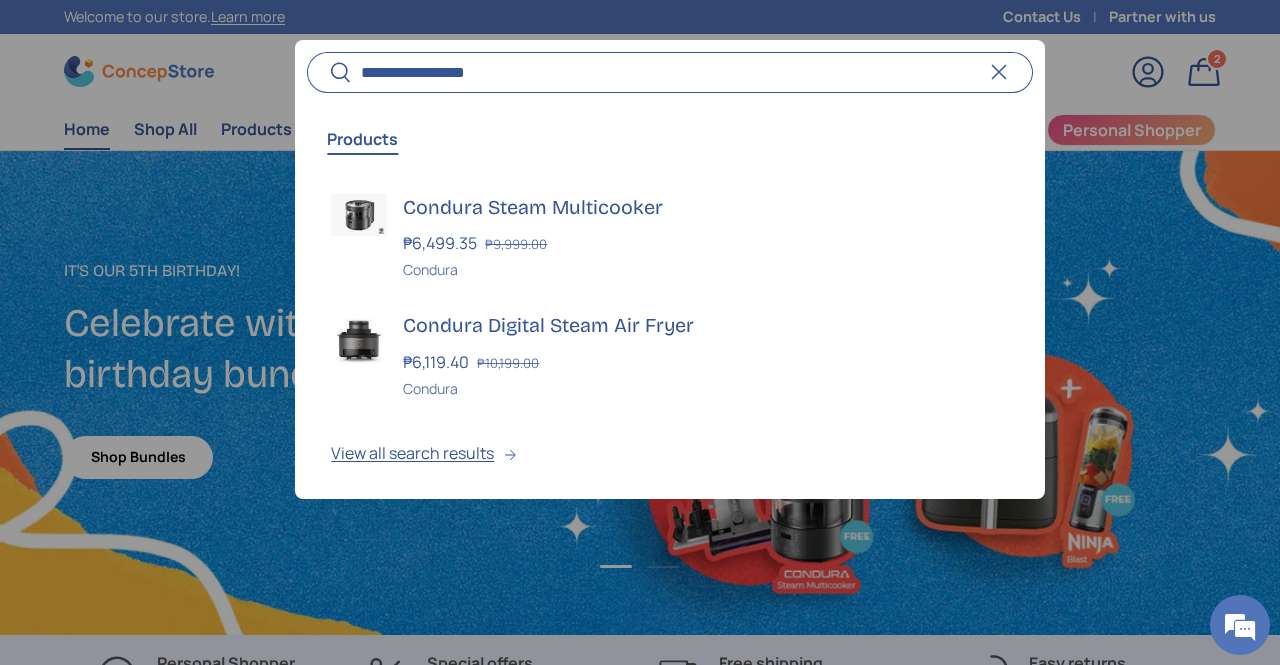 type on "**********" 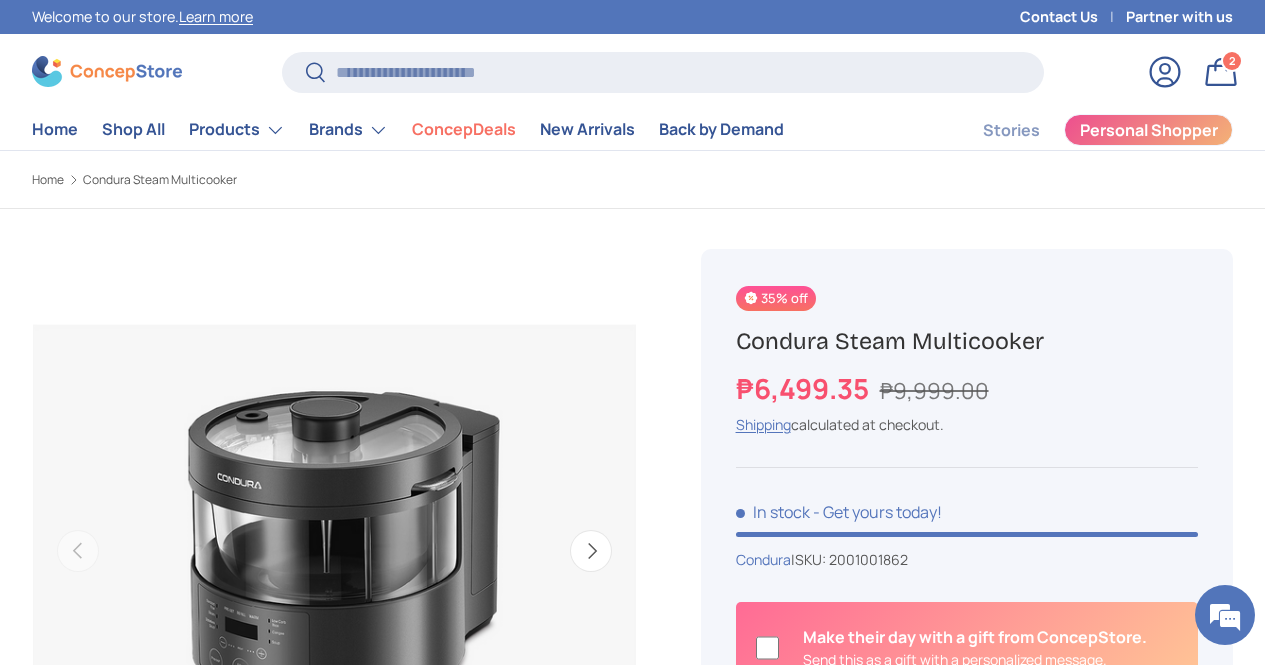 scroll, scrollTop: 0, scrollLeft: 0, axis: both 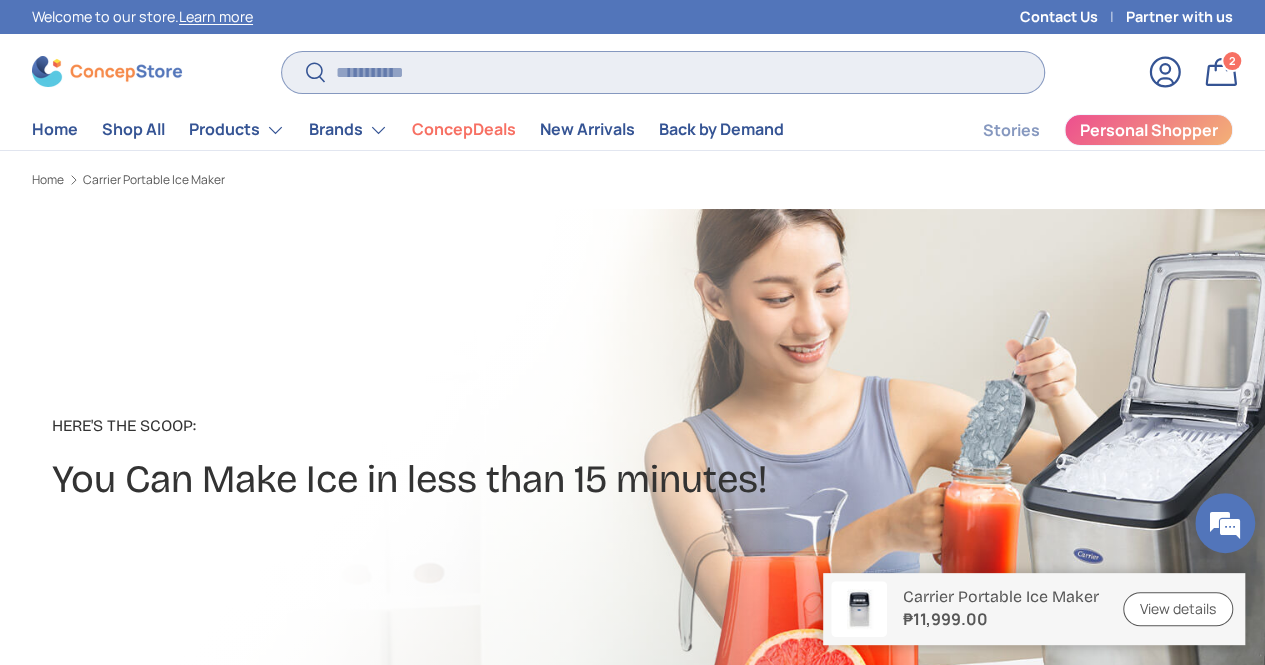 click on "Search" at bounding box center [663, 72] 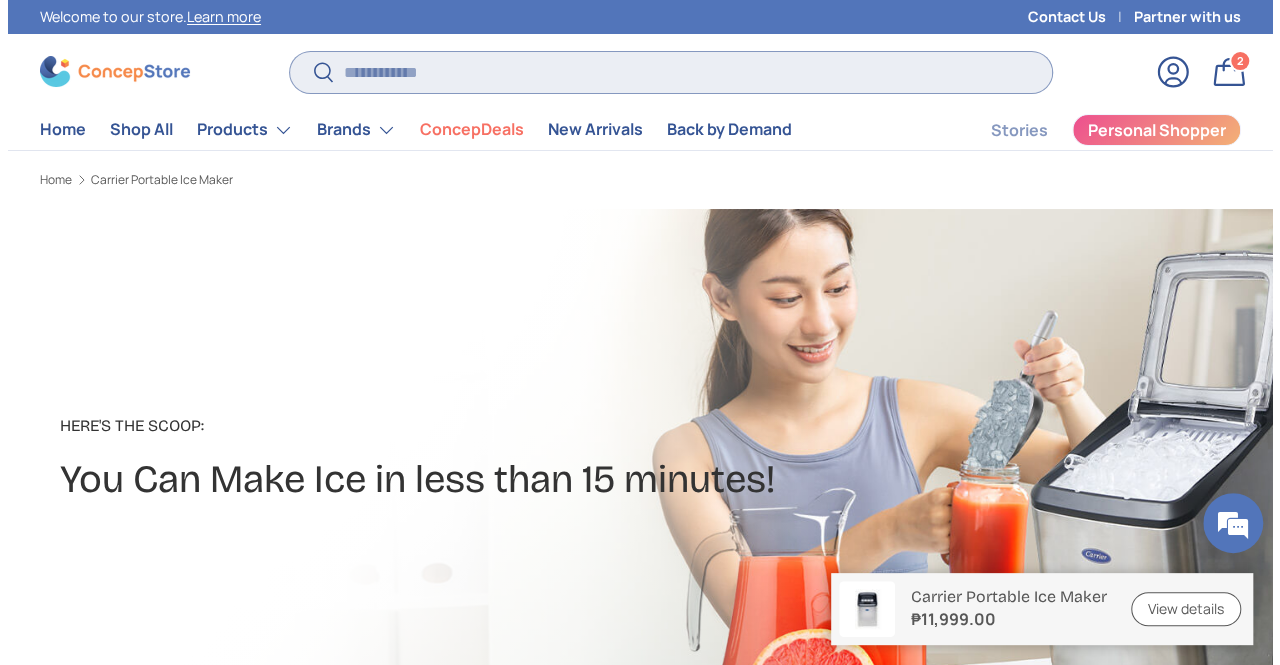 scroll, scrollTop: 0, scrollLeft: 0, axis: both 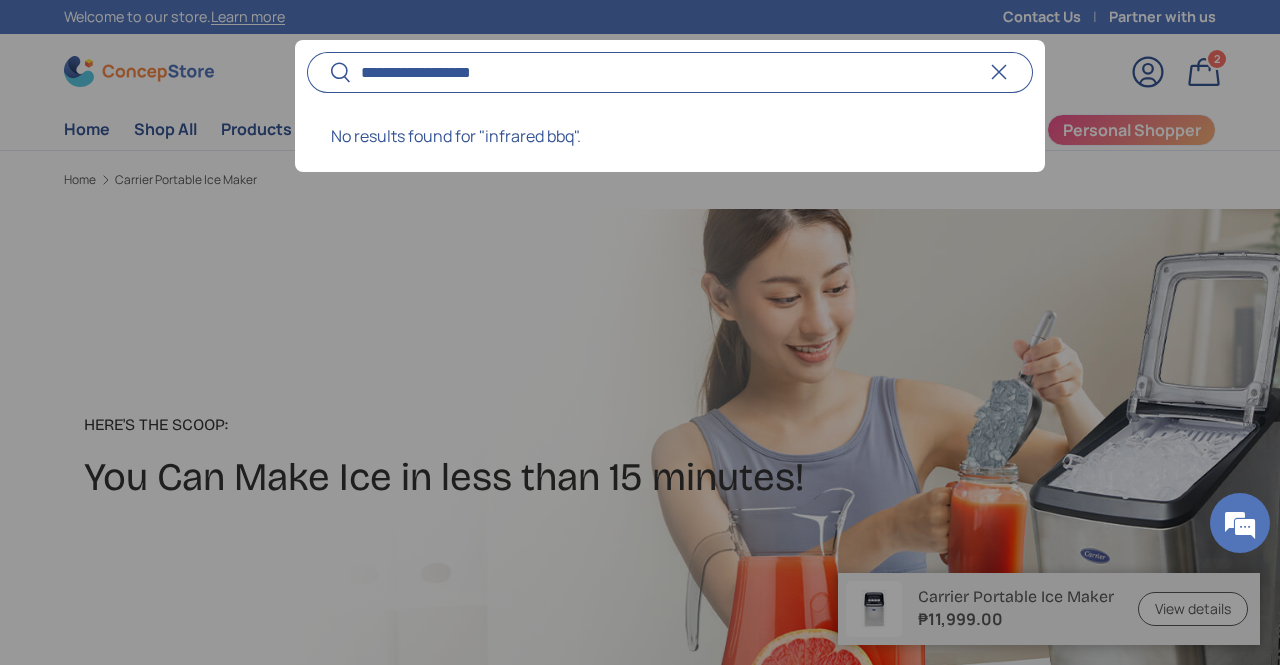 type on "**********" 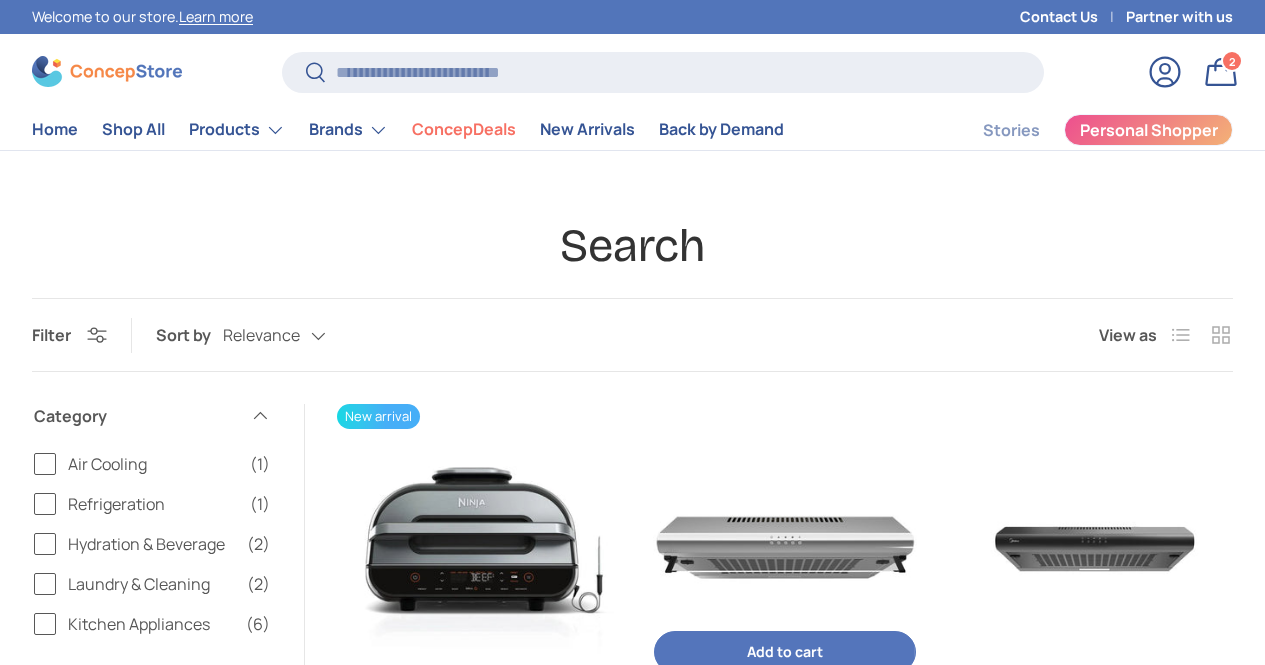 scroll, scrollTop: 0, scrollLeft: 0, axis: both 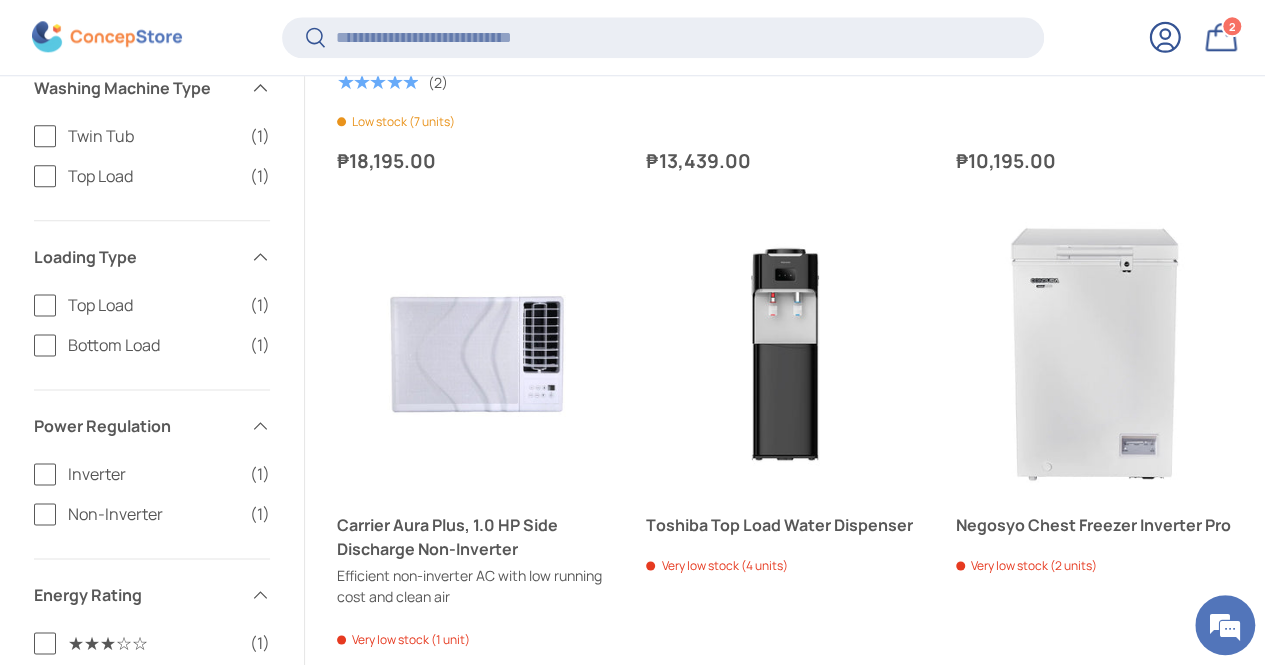click at bounding box center (107, 37) 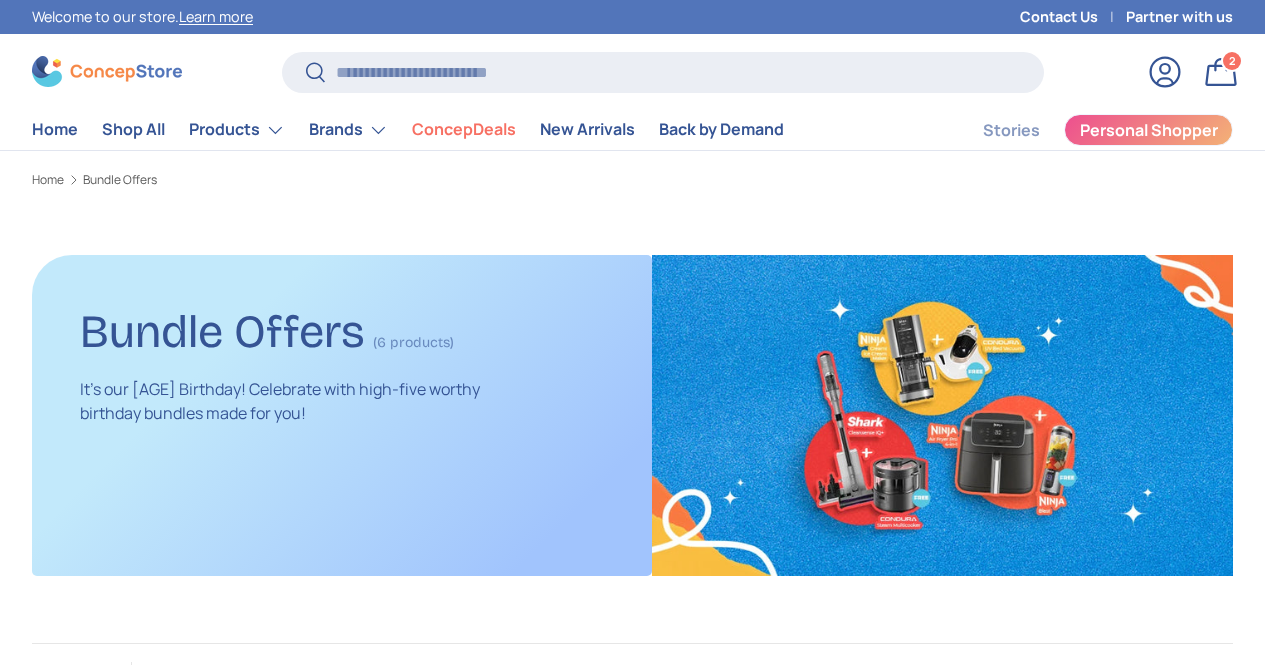 scroll, scrollTop: 0, scrollLeft: 0, axis: both 